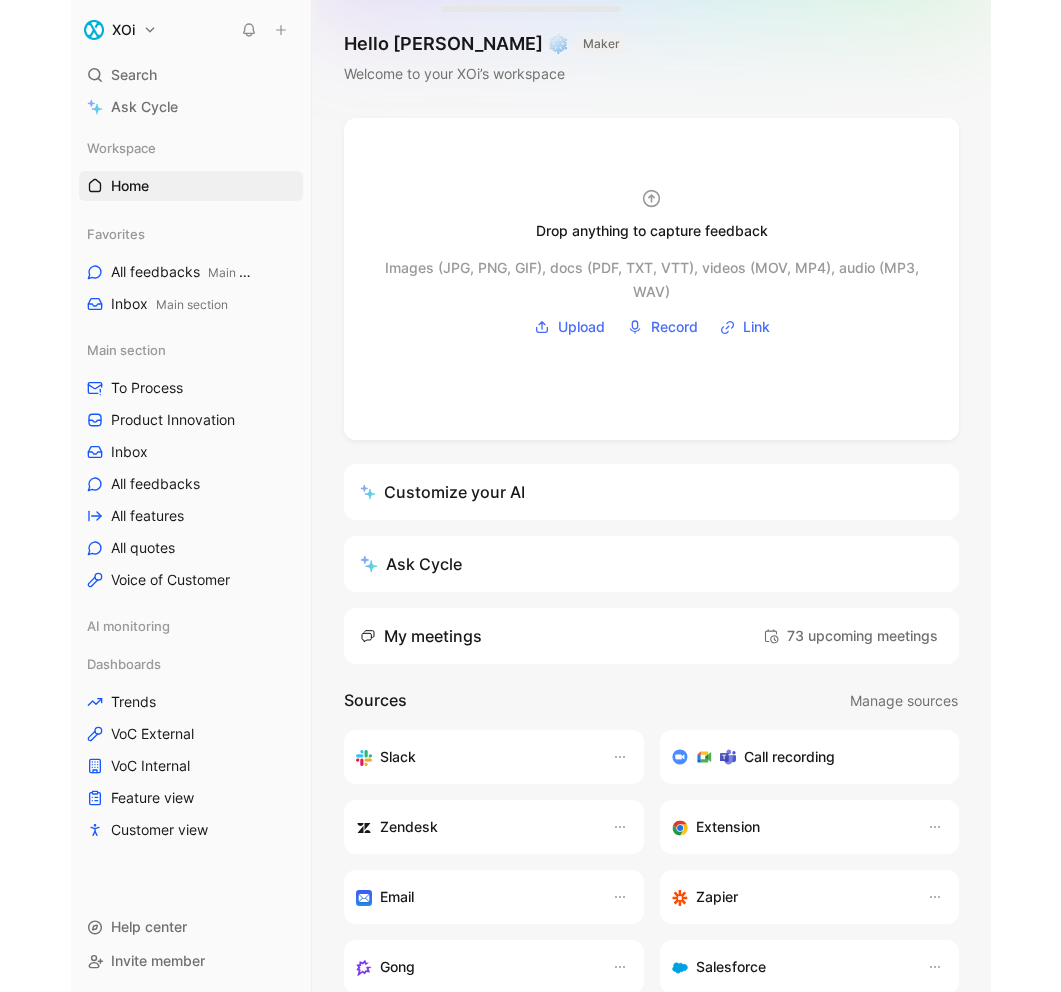scroll, scrollTop: 0, scrollLeft: 0, axis: both 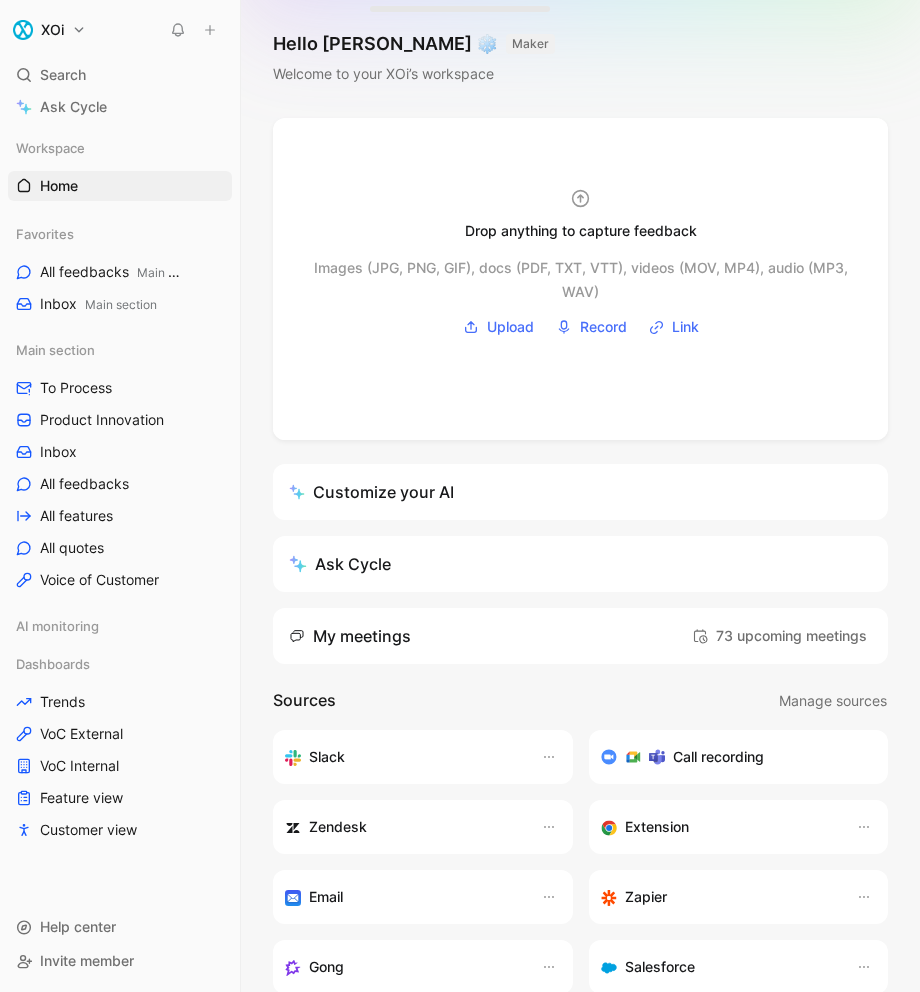 click on "XOi Search ⌘ K Ask Cycle Workspace Home G then H Favorites All feedbacks Main section Inbox Main section Main section To Process Product Innovation Inbox All feedbacks All features All quotes Voice of Customer AI monitoring Dashboards Trends VoC External VoC Internal Feature view Customer view
To pick up a draggable item, press the space bar.
While dragging, use the arrow keys to move the item.
Press space again to drop the item in its new position, or press escape to cancel.
Help center Invite member Hello [PERSON_NAME] ❄️ MAKER Welcome to your XOi’s workspace Drop anything to capture feedback Images (JPG, PNG, GIF), docs (PDF, TXT, VTT), videos (MOV, MP4), audio (MP3, WAV) Upload Record Link Customize your AI Ask Cycle My meetings 73 upcoming meetings Sources Manage sources Slack Call recording Zendesk Extension Email Zapier Gong Salesforce Cycle API What’s new in Cycle Introducing Drop island Learn more Your feedback on Autopilot Learn more Introducing Call recording" at bounding box center [460, 496] 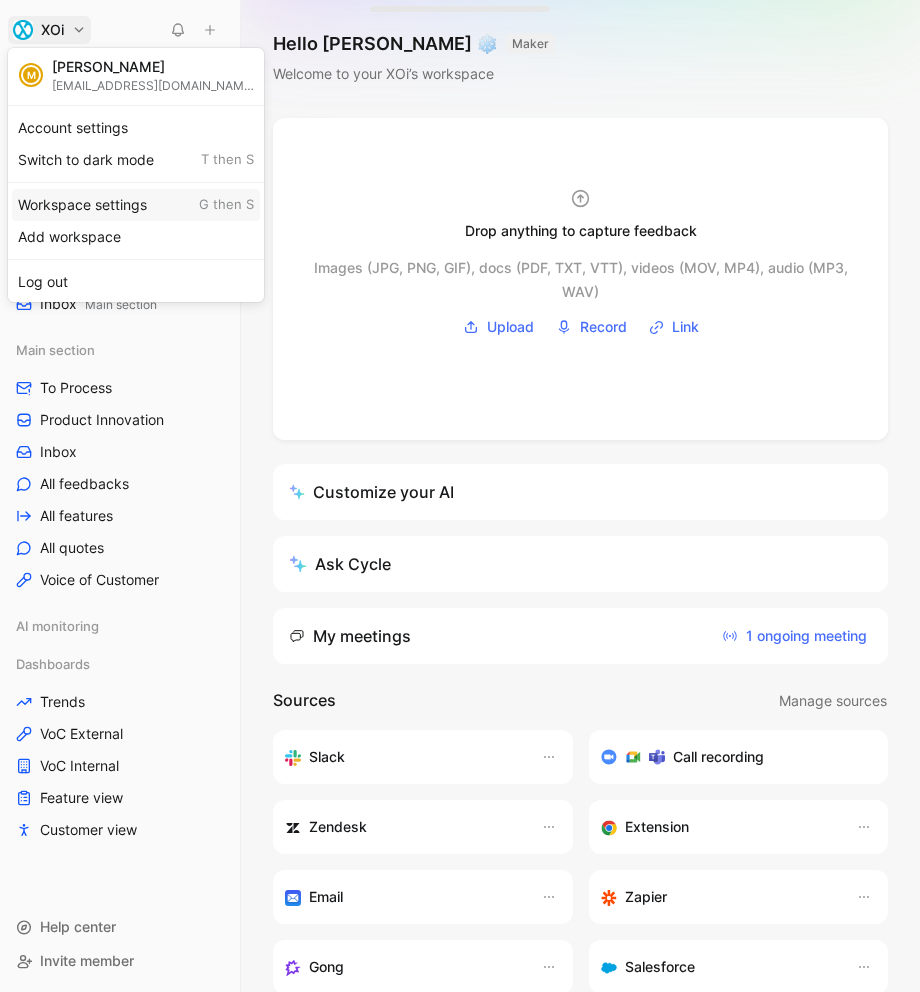 click on "Workspace settings G then S" at bounding box center (136, 205) 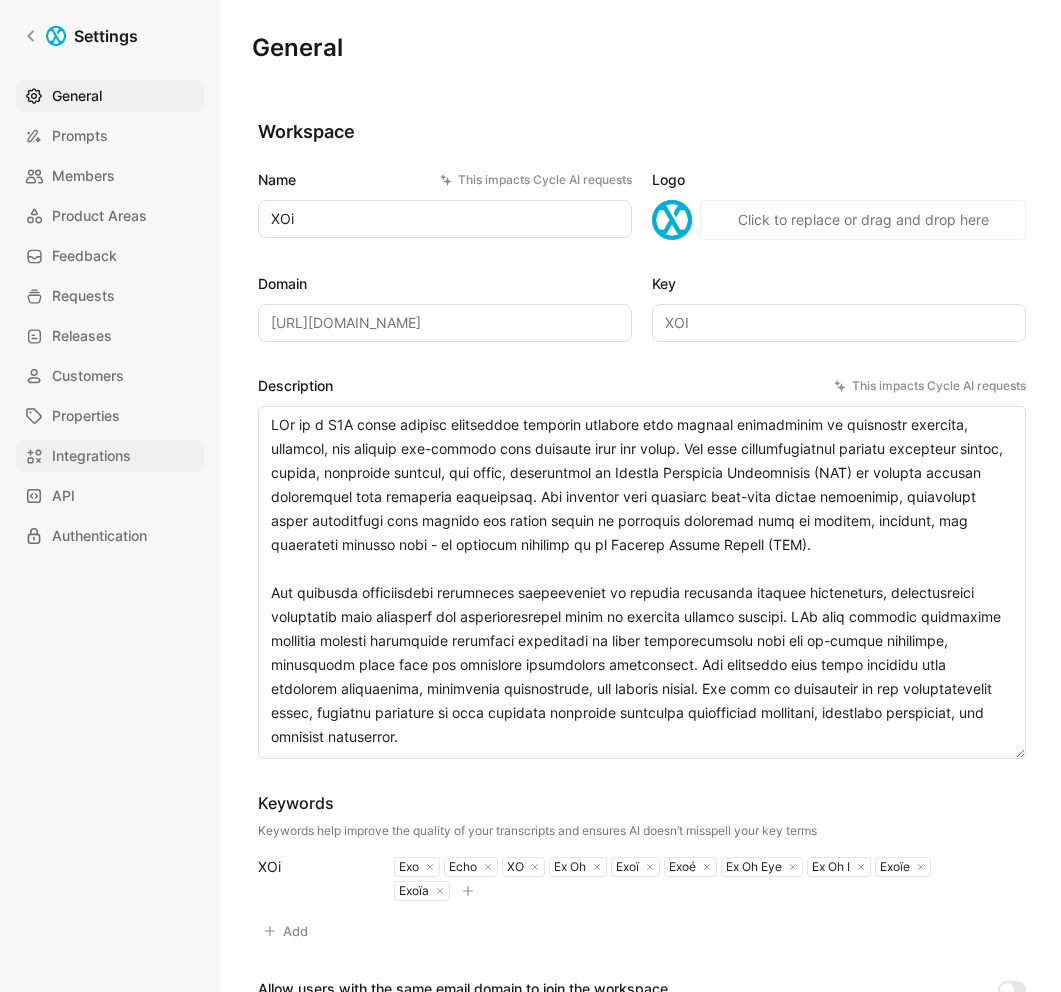 click on "Integrations" at bounding box center (110, 456) 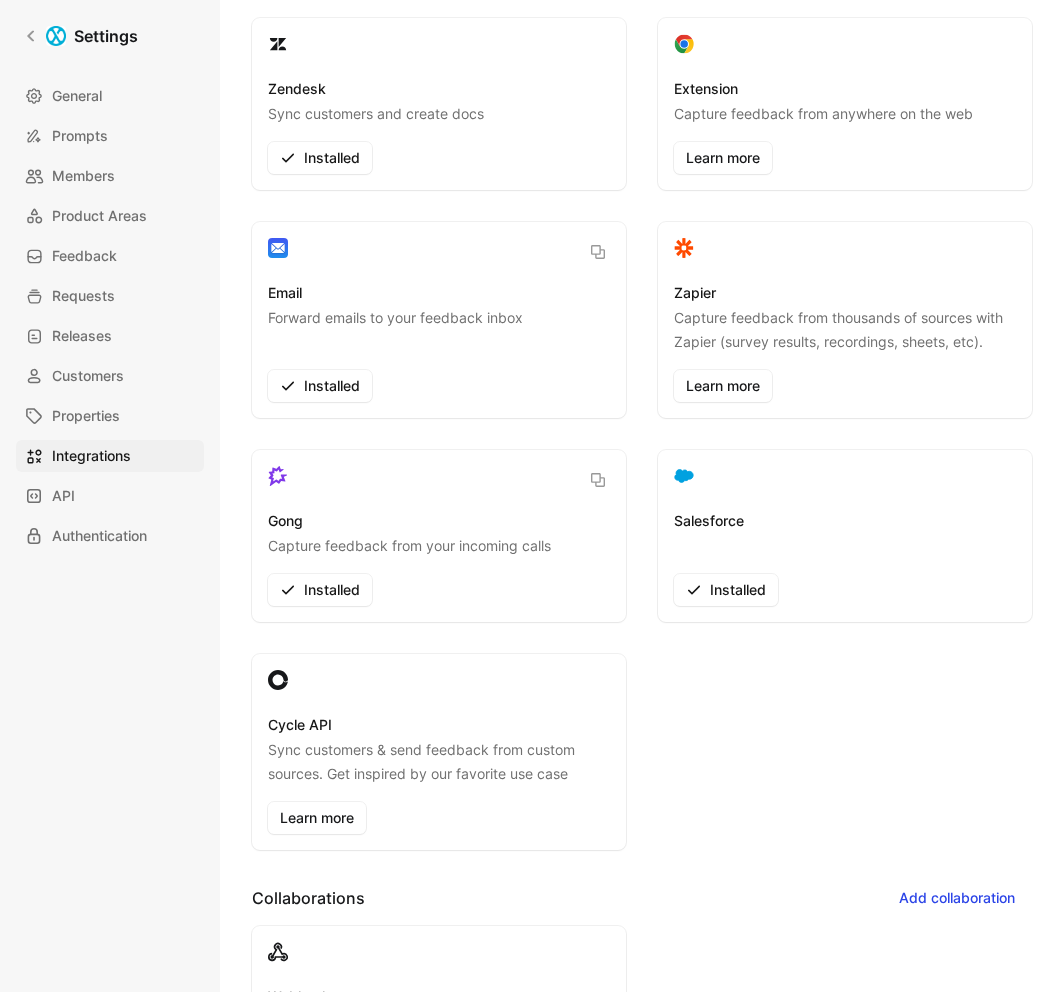 scroll, scrollTop: 379, scrollLeft: 0, axis: vertical 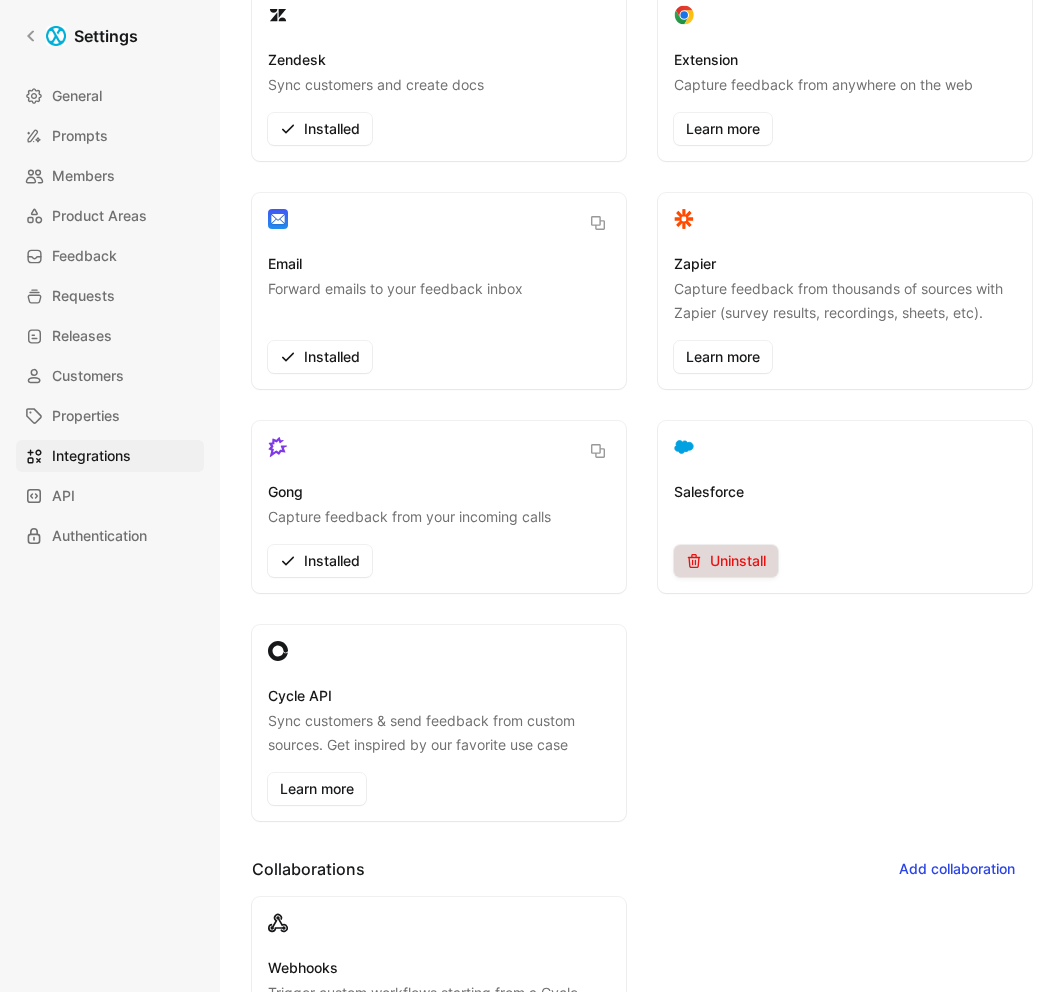 click on "Uninstall" at bounding box center [726, 561] 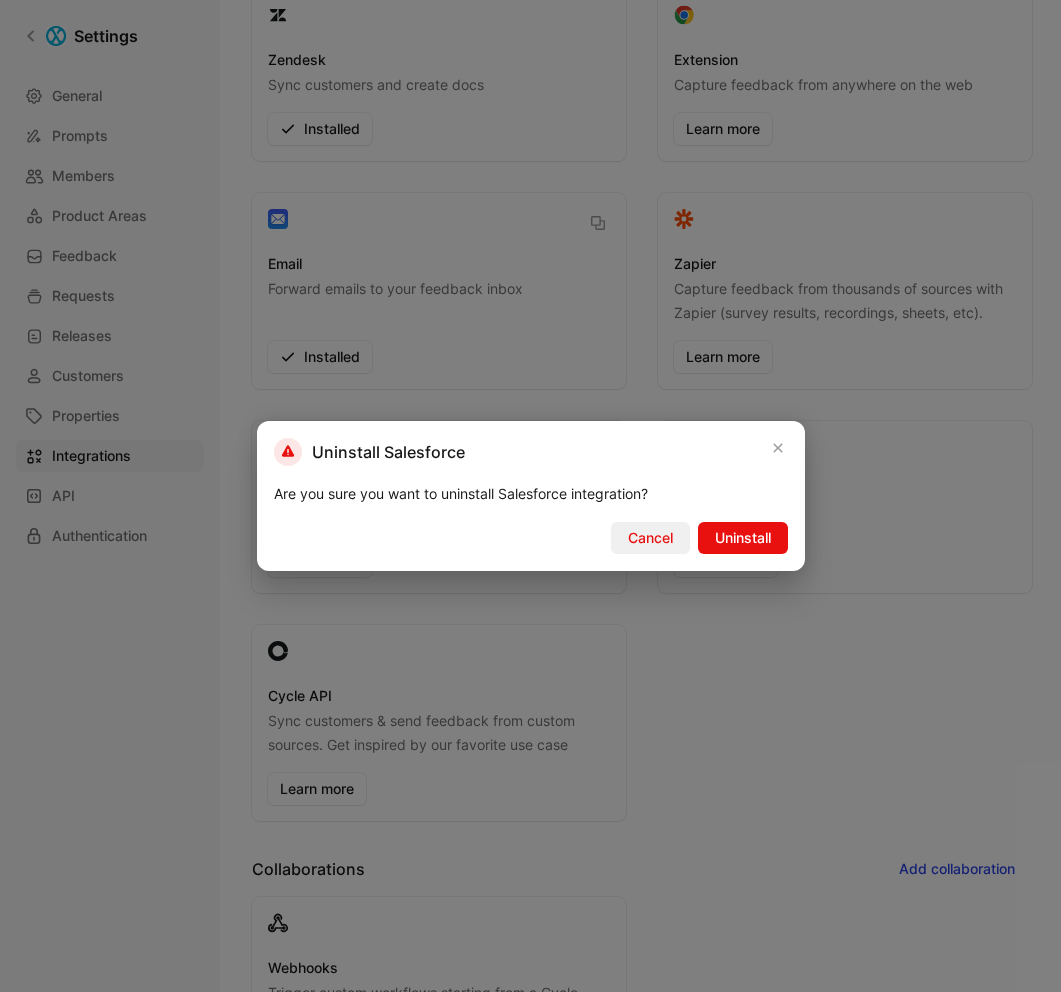 click on "Cancel" at bounding box center [650, 538] 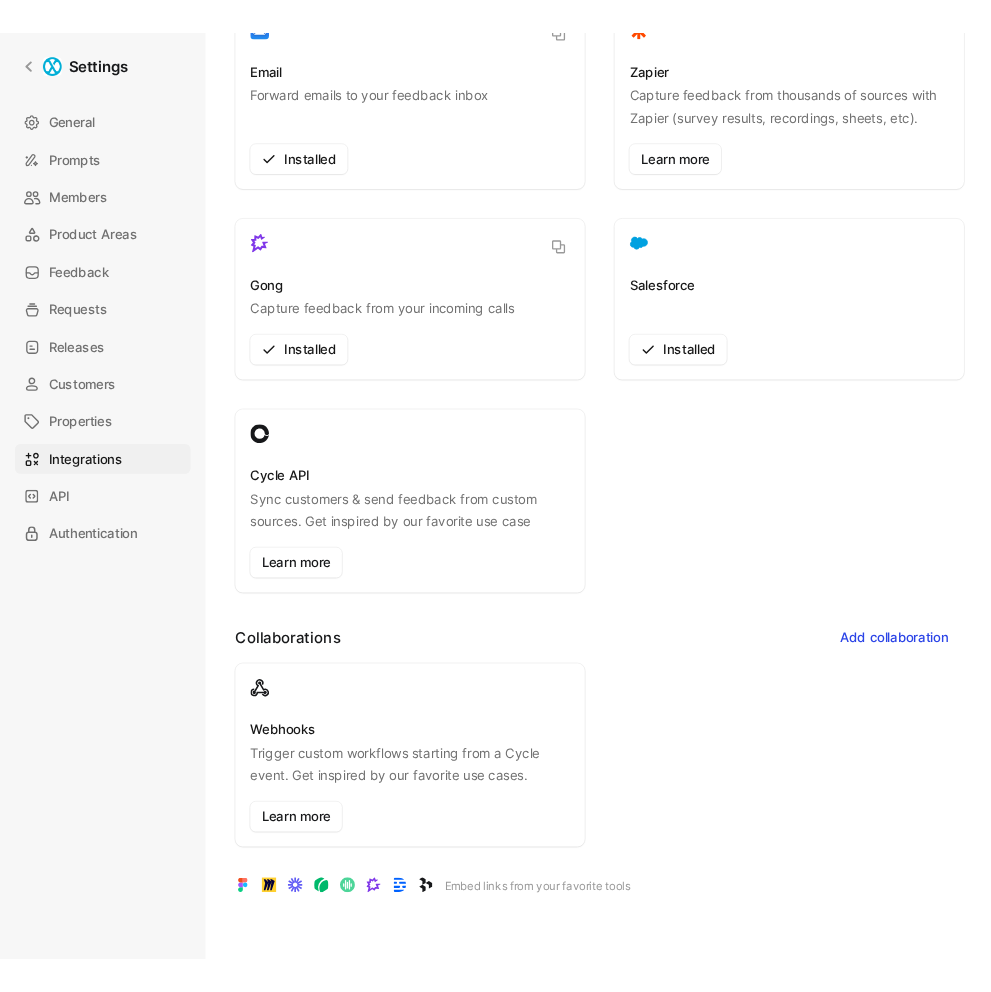 scroll, scrollTop: 595, scrollLeft: 0, axis: vertical 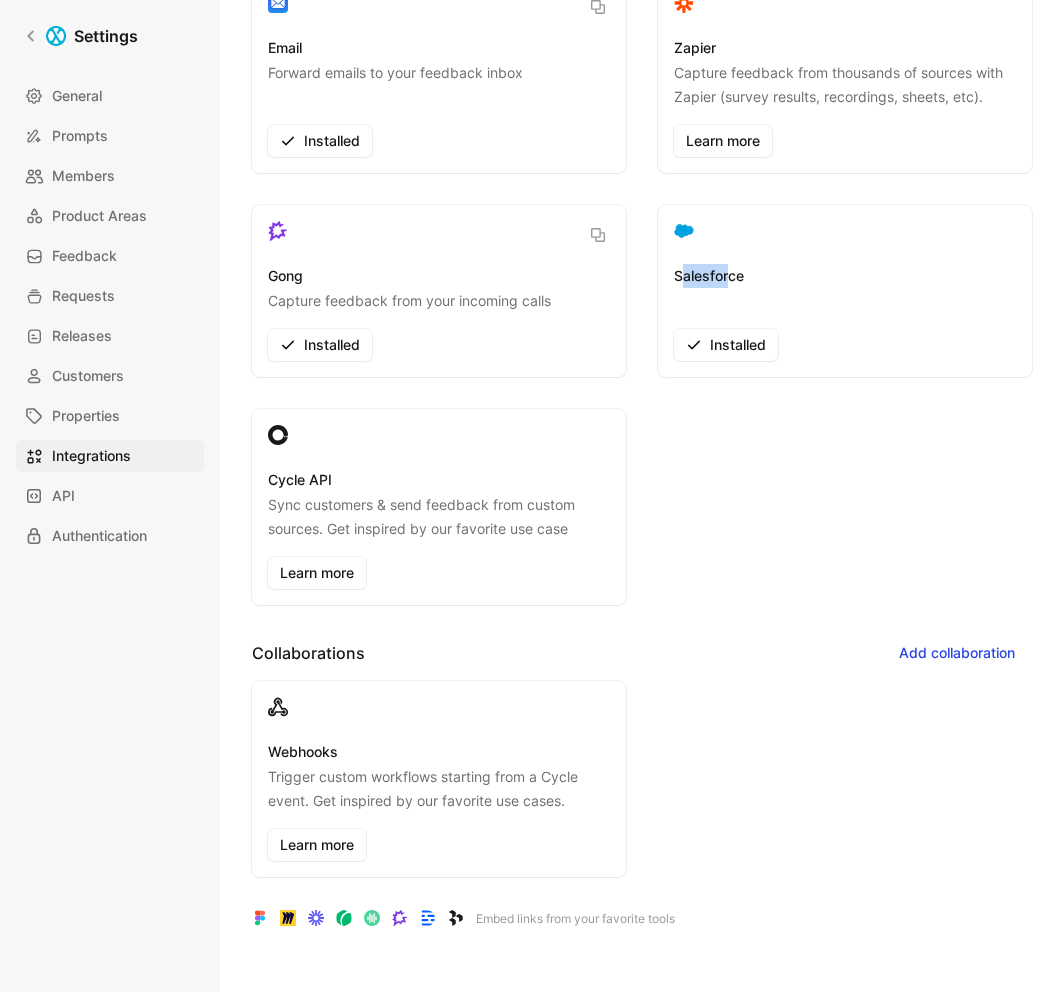 drag, startPoint x: 680, startPoint y: 275, endPoint x: 733, endPoint y: 275, distance: 53 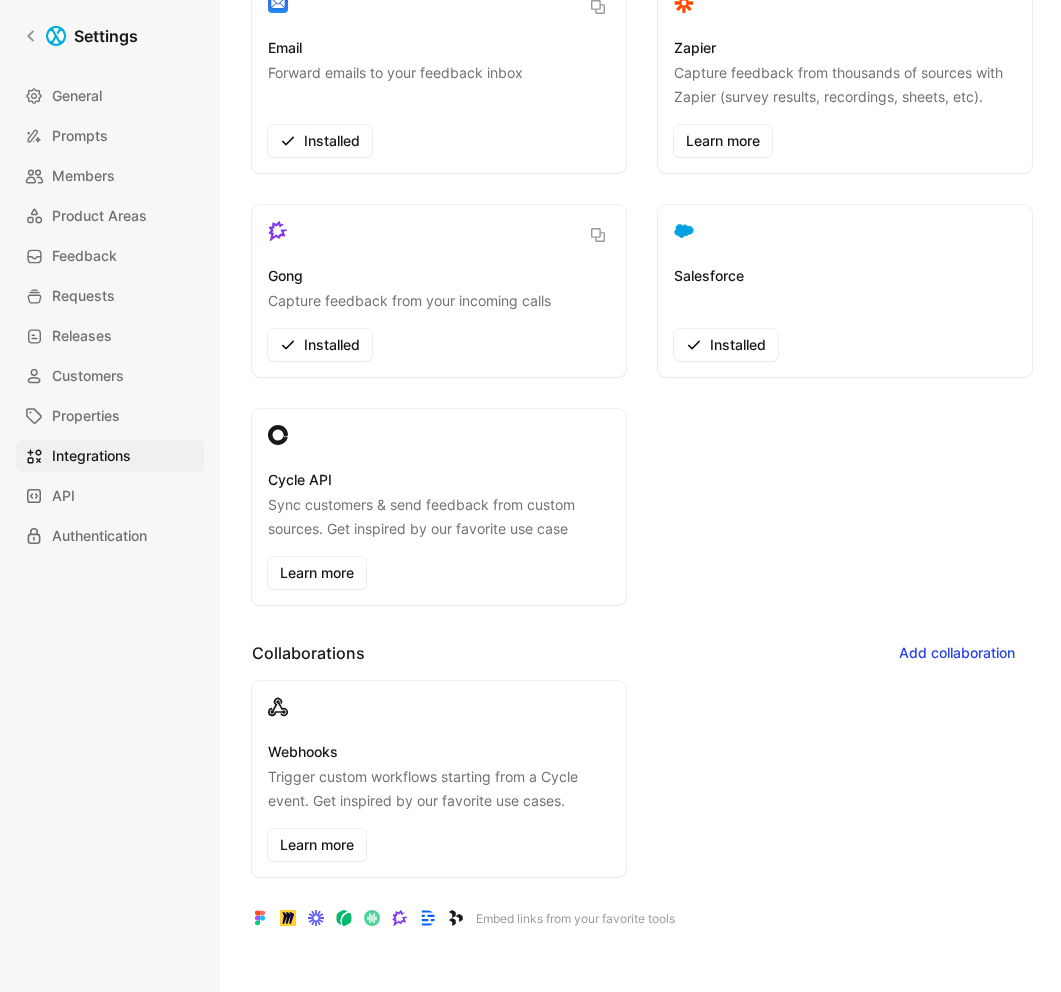 click on "Salesforce Installed" at bounding box center [845, 312] 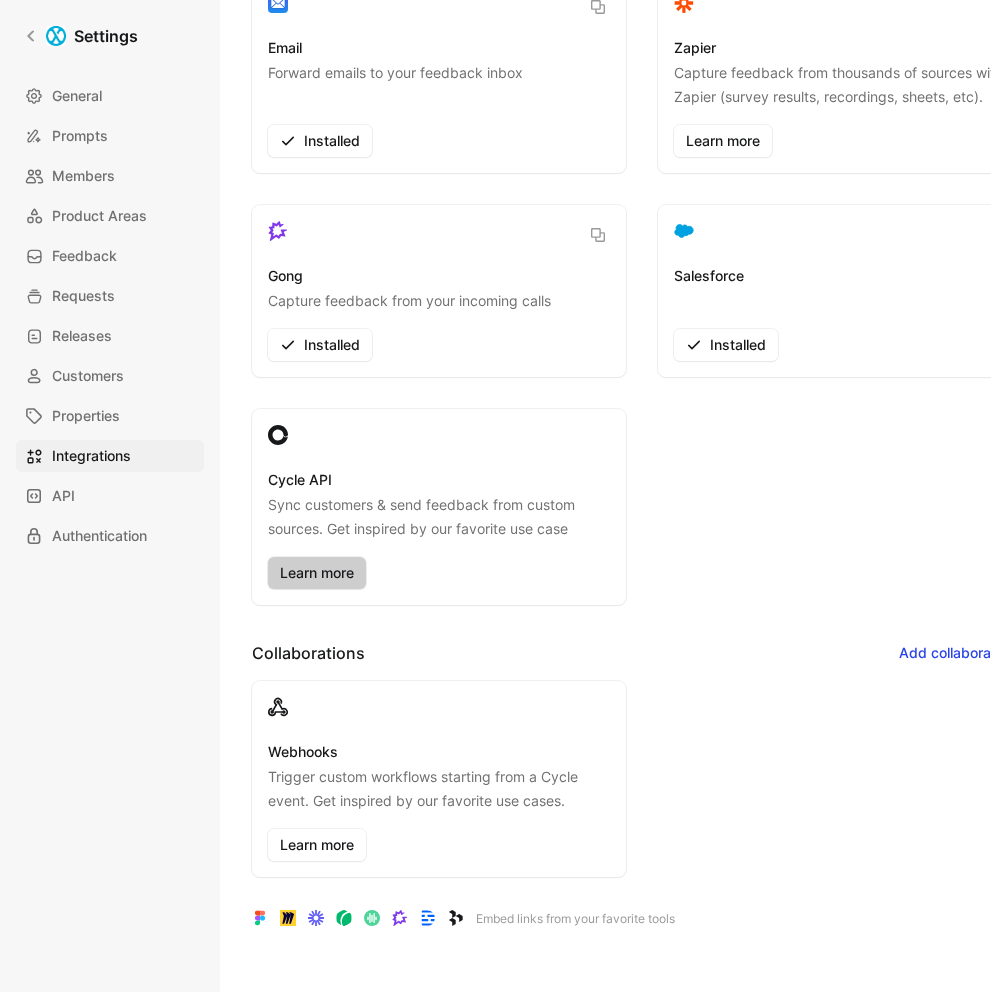 click on "Learn more" at bounding box center (317, 573) 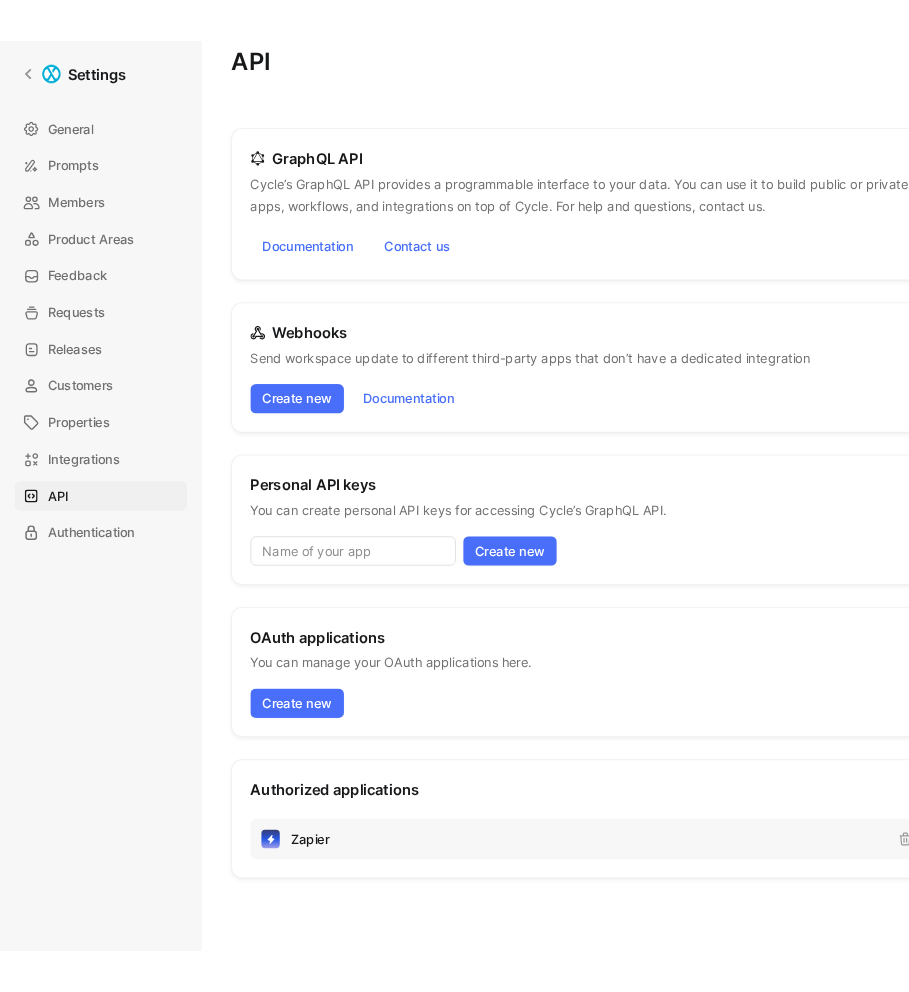 scroll, scrollTop: 0, scrollLeft: 0, axis: both 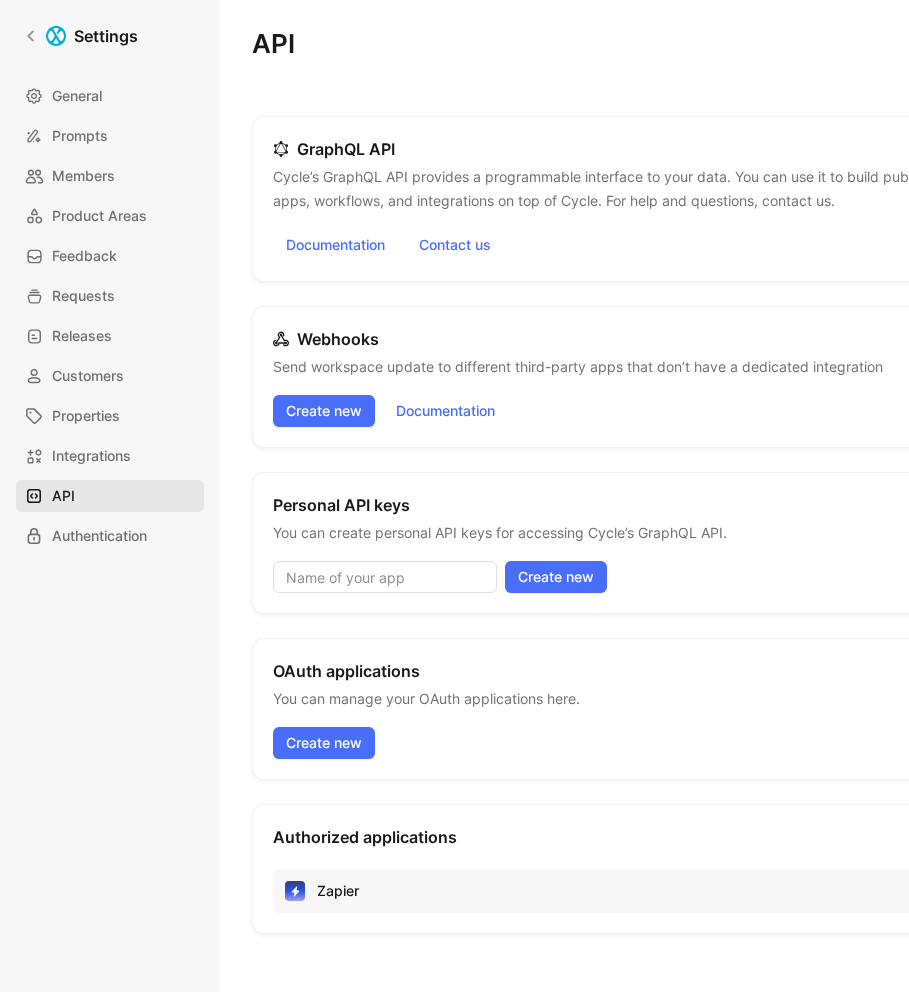 click on "API" at bounding box center (110, 496) 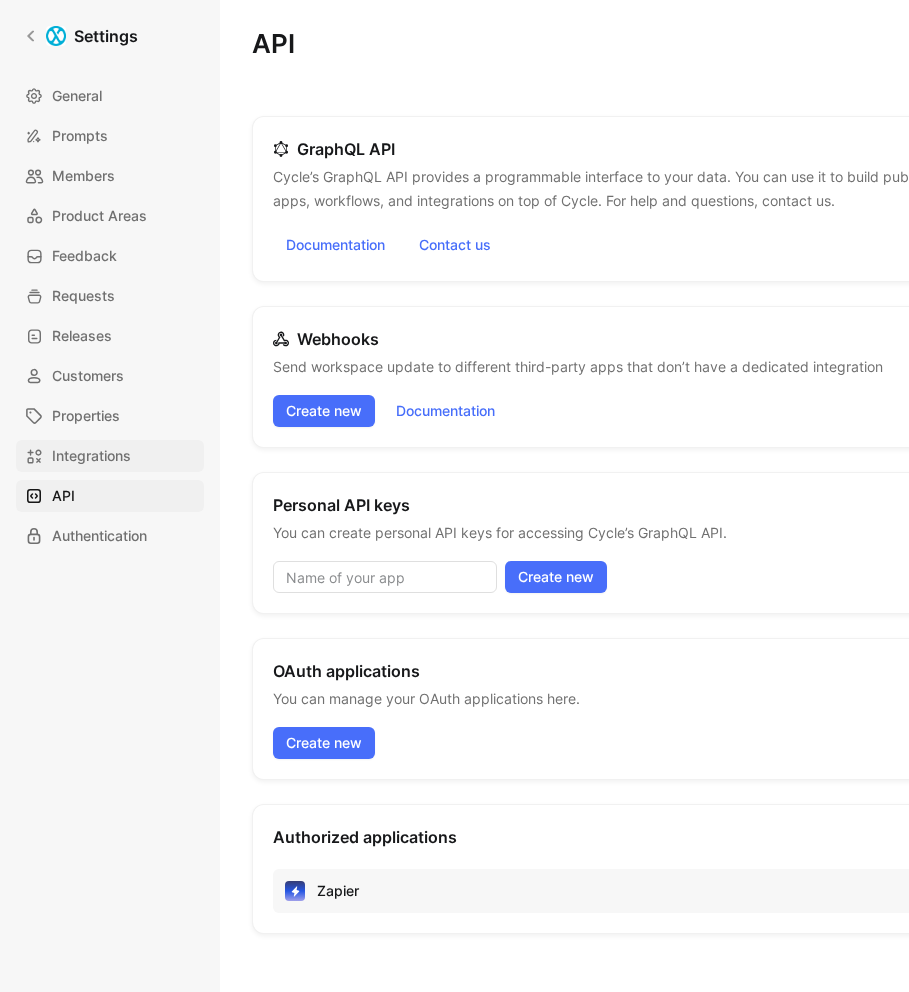 click on "Integrations" at bounding box center (91, 456) 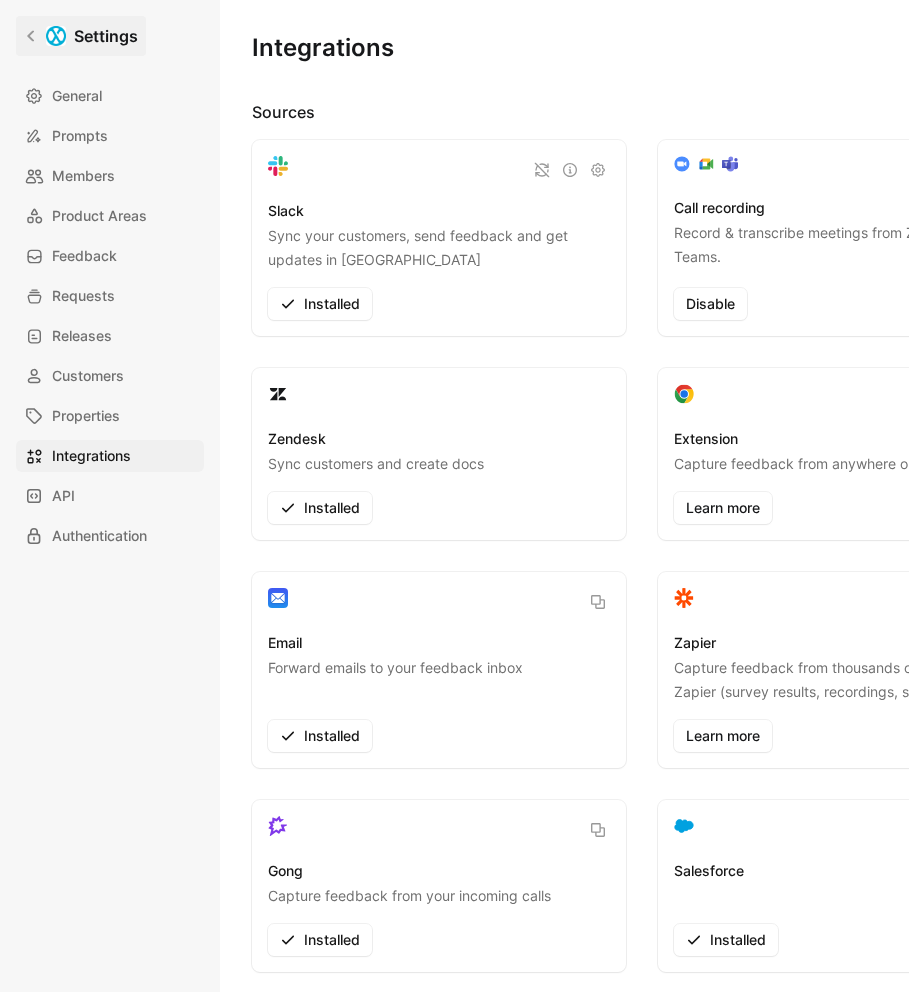 click 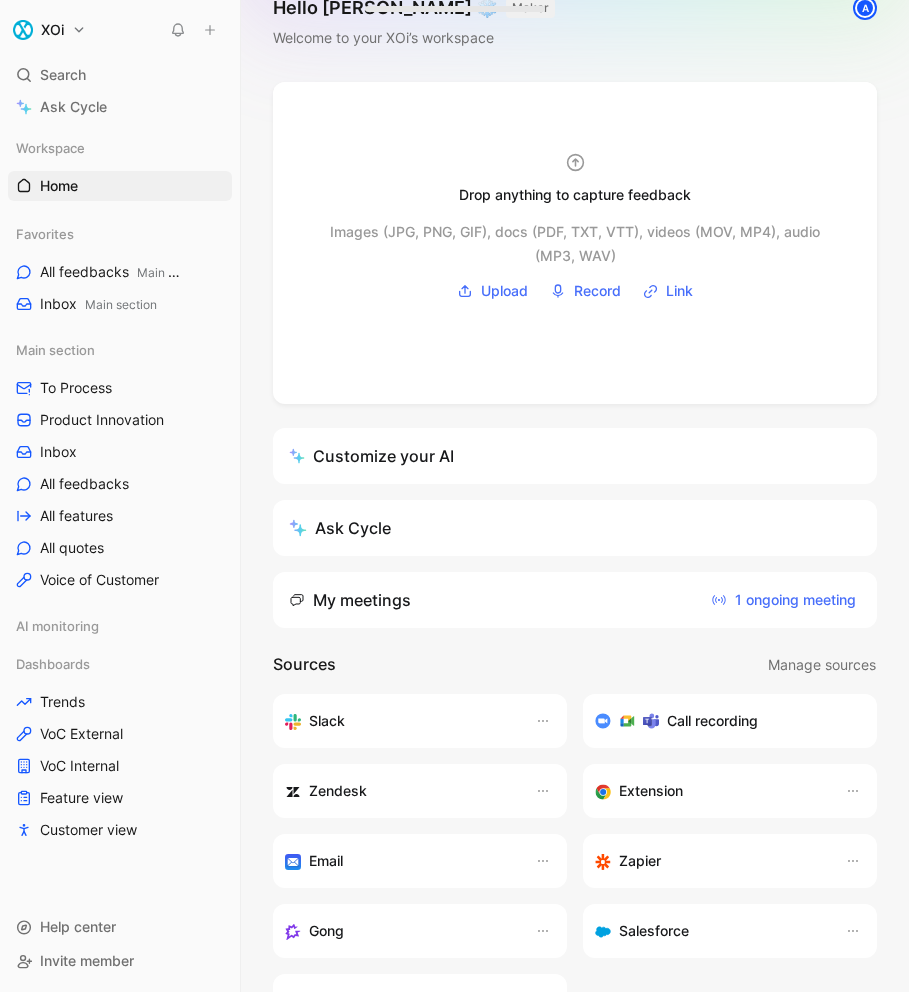scroll, scrollTop: 0, scrollLeft: 0, axis: both 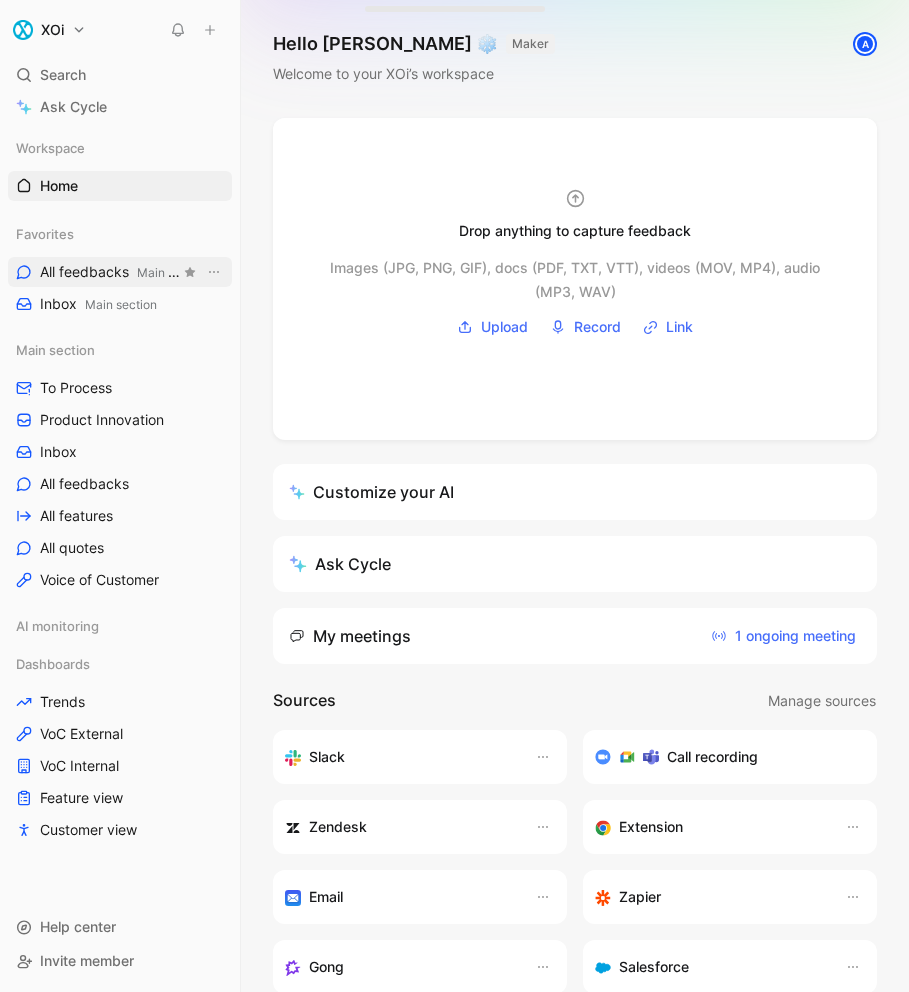 click on "All feedbacks Main section" at bounding box center (110, 272) 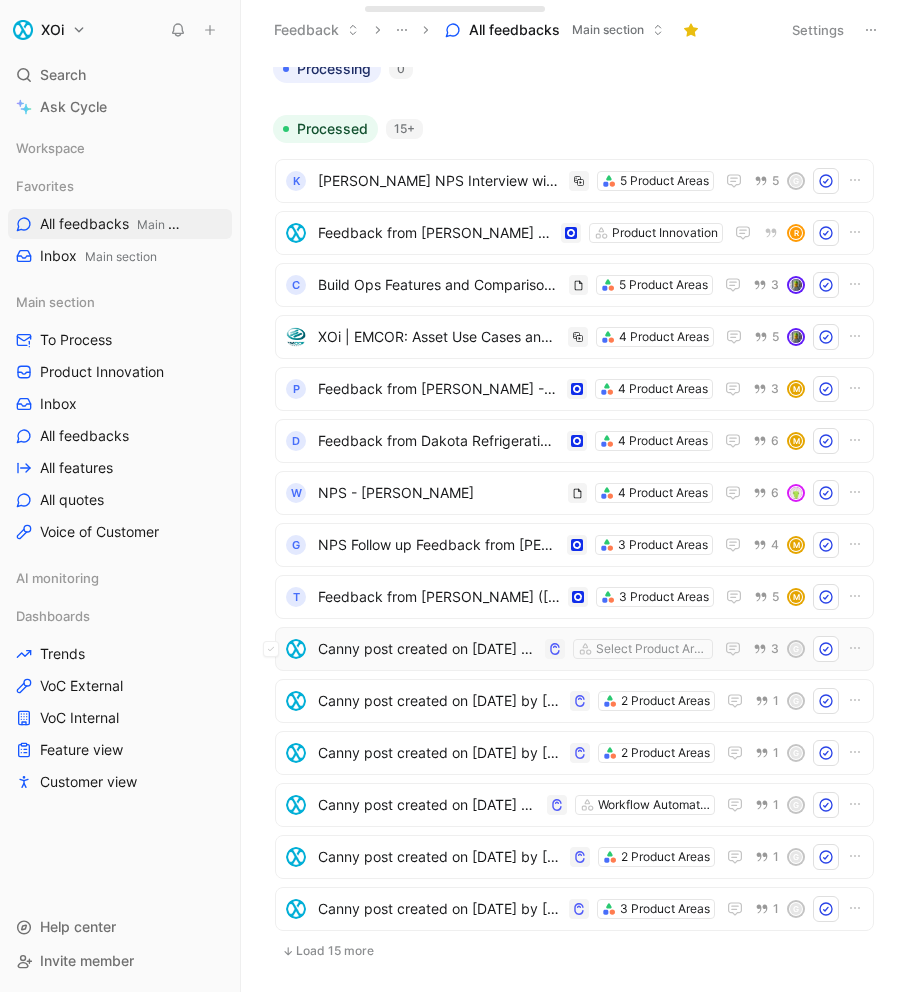 scroll, scrollTop: 0, scrollLeft: 0, axis: both 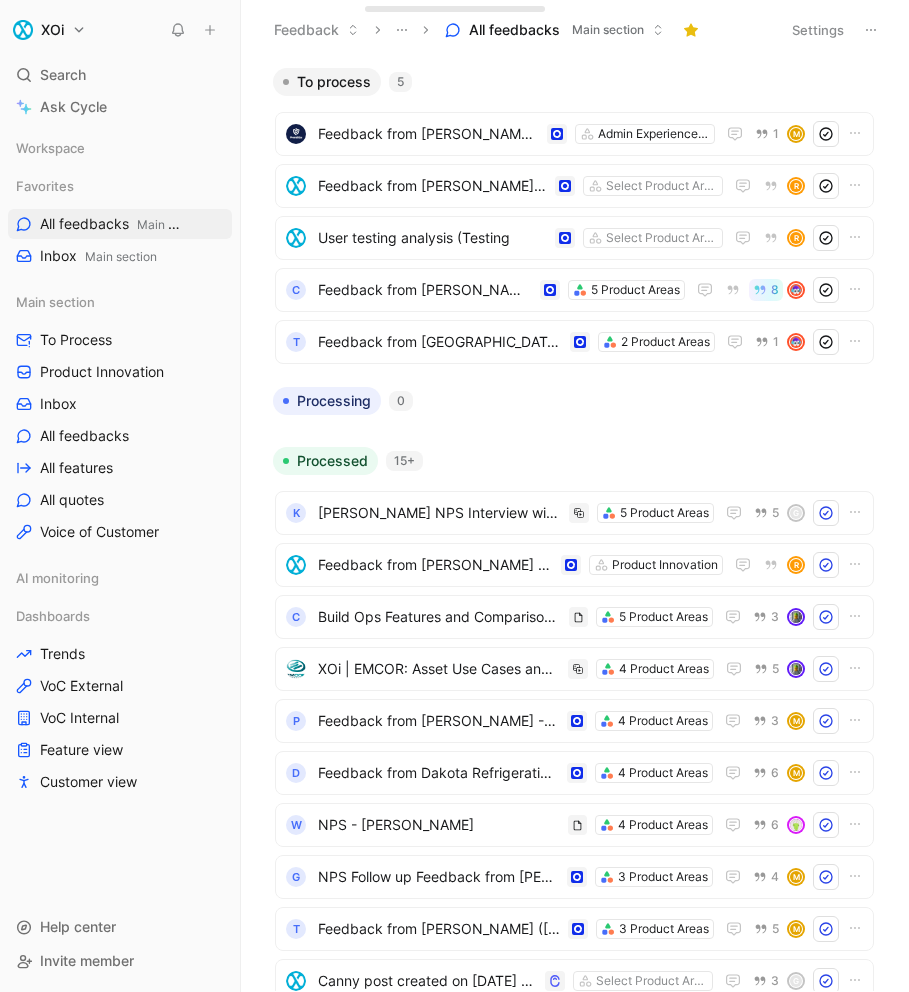 click on "XOi Search ⌘ K Ask Cycle Workspace Favorites All feedbacks Main section Inbox Main section Main section To Process Product Innovation Inbox All feedbacks All features All quotes Voice of Customer AI monitoring Dashboards Trends VoC External VoC Internal Feature view Customer view
To pick up a draggable item, press the space bar.
While dragging, use the arrow keys to move the item.
Press space again to drop the item in its new position, or press escape to cancel.
Help center Invite member Feedback All feedbacks Main section Settings To process 5 Feedback from [PERSON_NAME] ([DATE]) Admin  Experience & Interface 1 M Feedback from [PERSON_NAME] ([DATE]) Select Product Areas R User testing analysis (Testing Select Product Areas R C Feedback from [PERSON_NAME] ([DATE]) 5 Product Areas 8 T Feedback from [GEOGRAPHIC_DATA] ([DATE]) 2 Product Areas 1 Processing 0 Processed 15+ K [PERSON_NAME] NPS Interview with [PERSON_NAME] on [DATE] 10:48 AM 5 Product Areas 5 G R C 3 5" at bounding box center [454, 496] 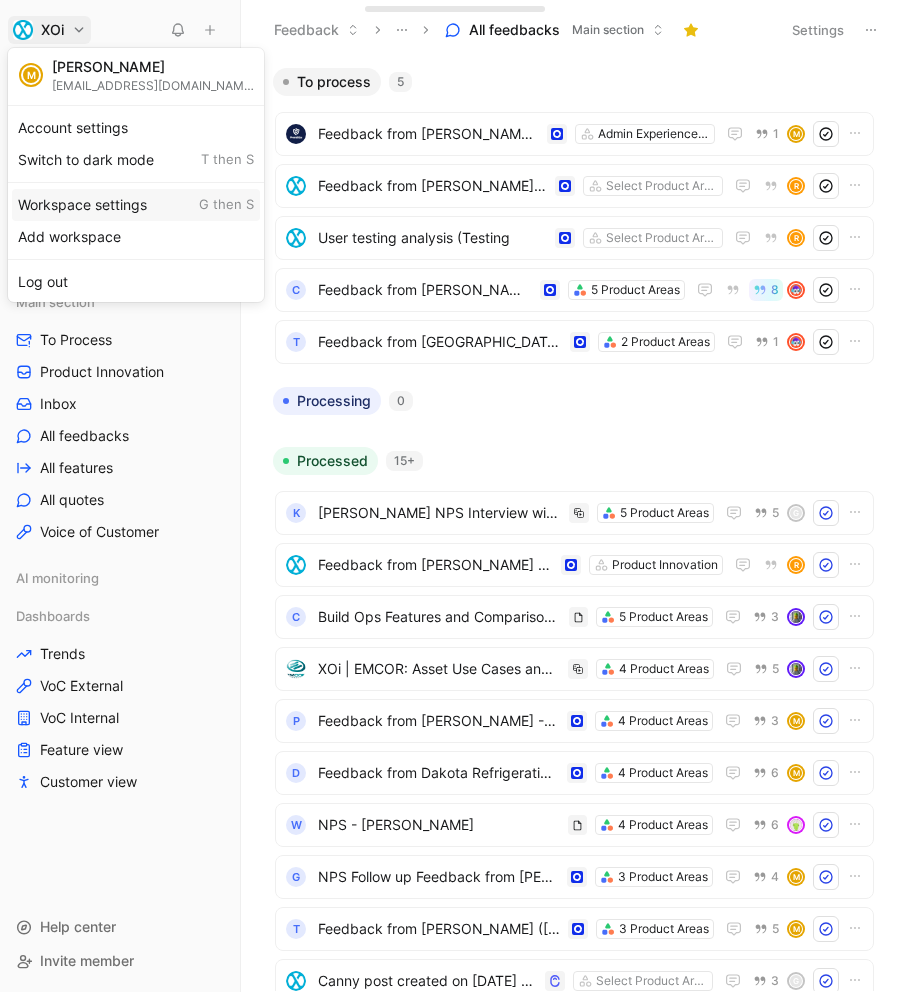 click on "Workspace settings G then S" at bounding box center (136, 205) 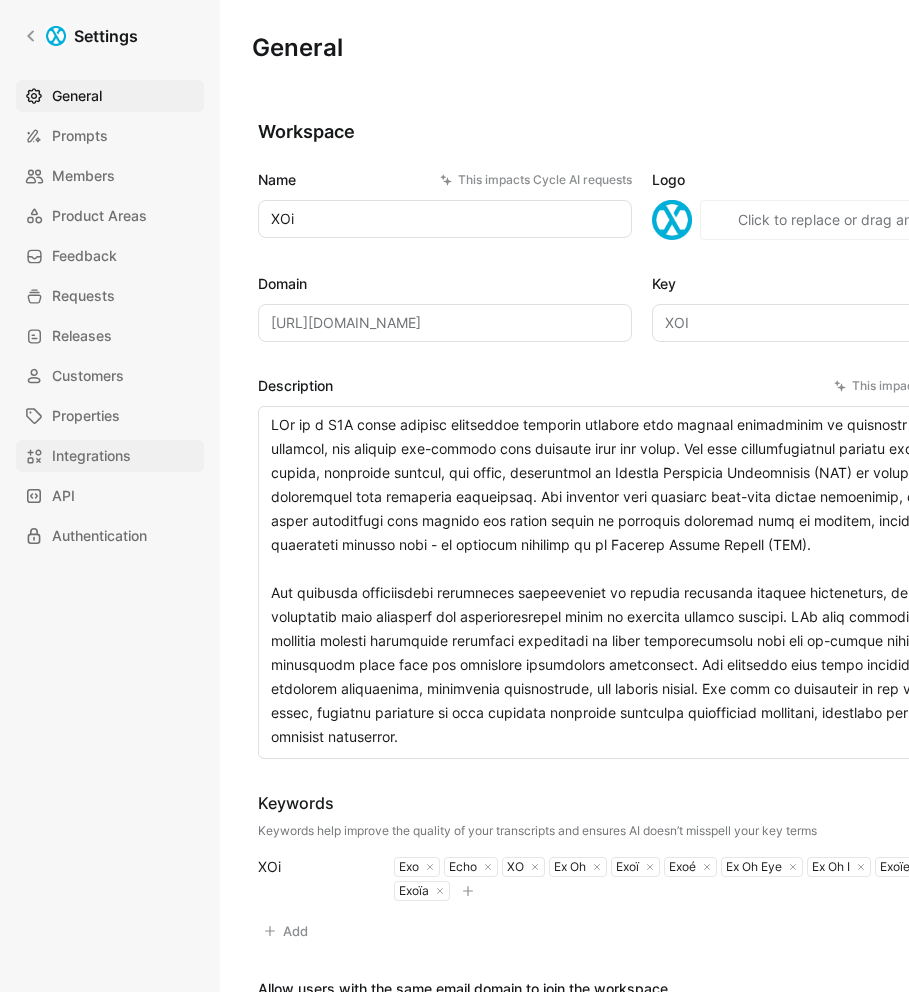 click on "Integrations" at bounding box center [91, 456] 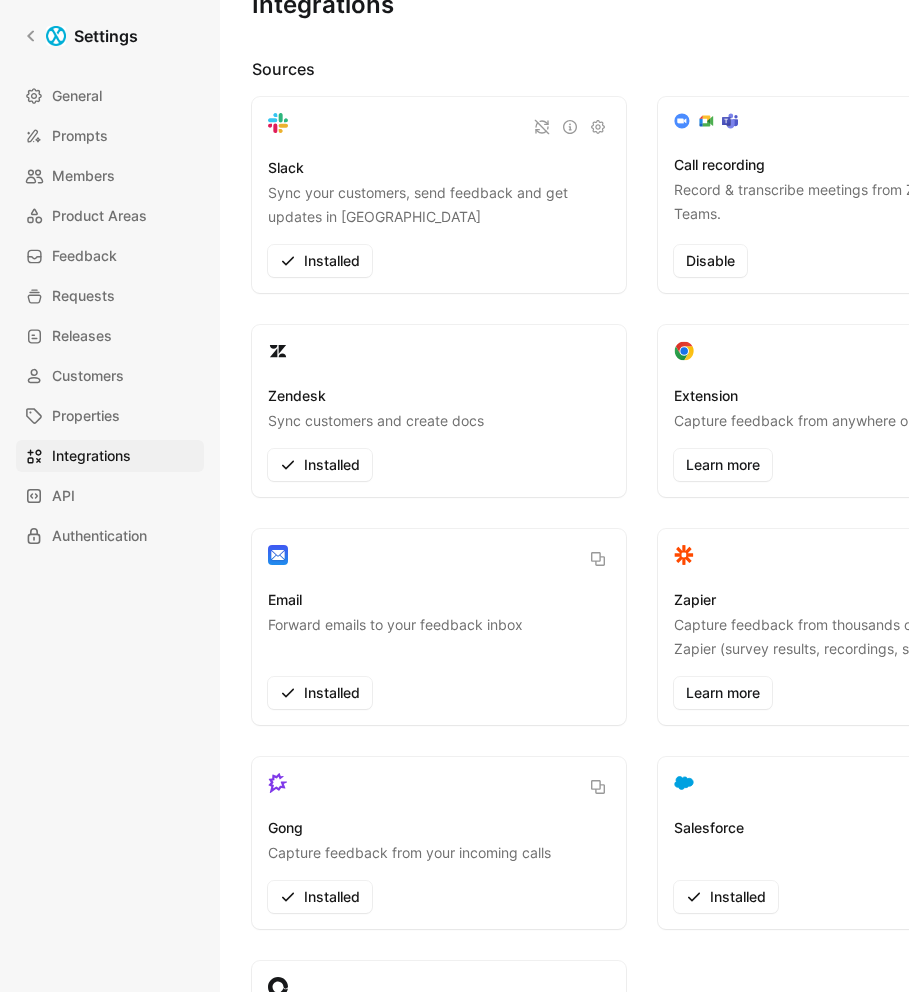 scroll, scrollTop: 0, scrollLeft: 0, axis: both 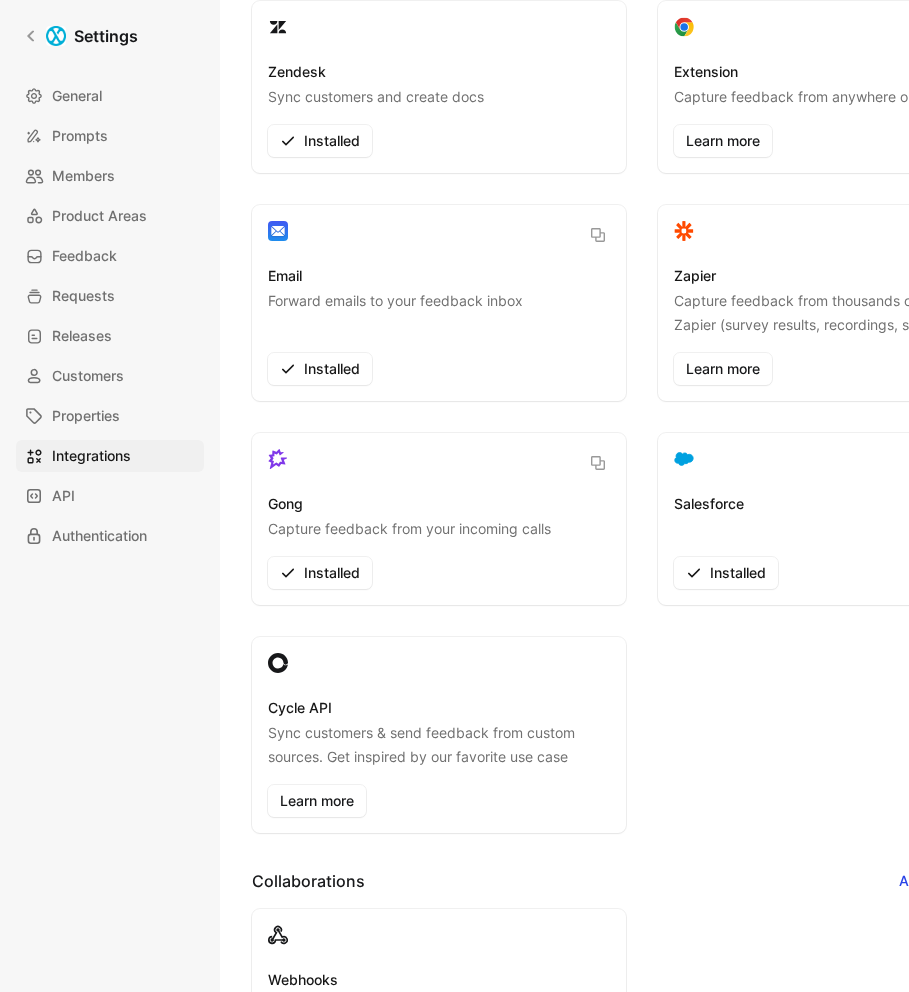 click on "Sync customers & send feedback from custom sources. Get inspired by our favorite use case" at bounding box center (439, 745) 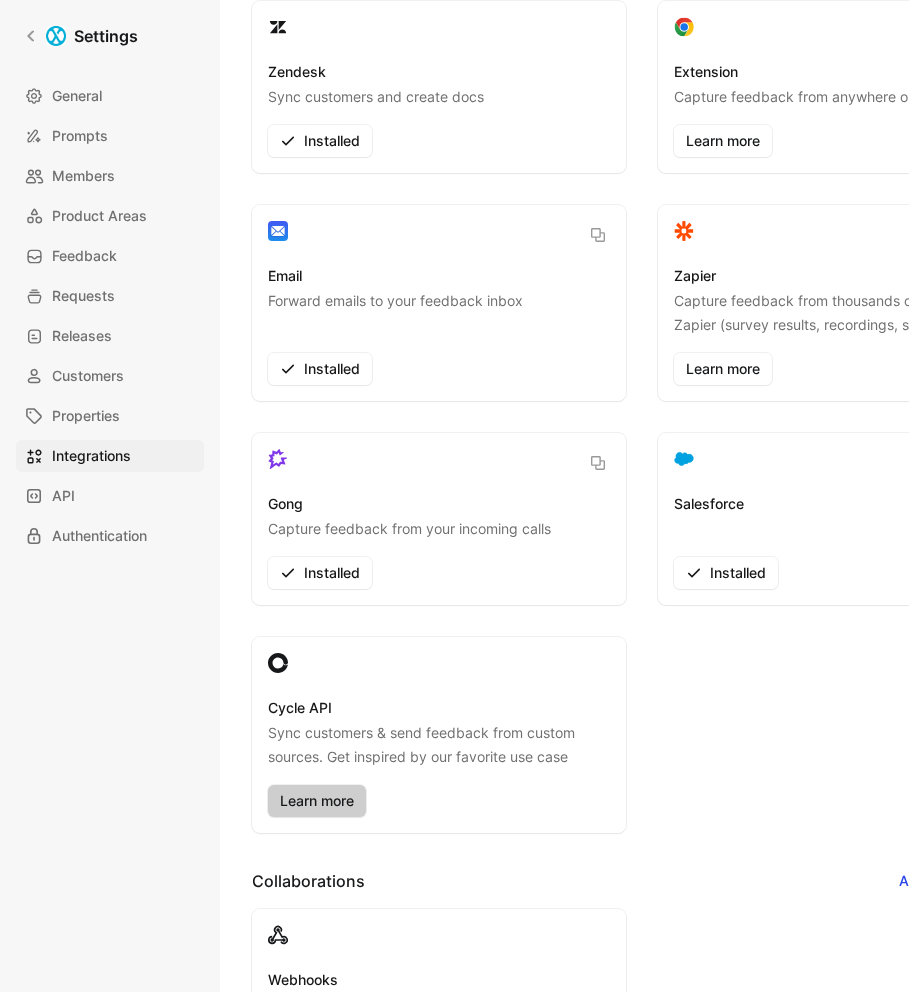 click on "Learn more" at bounding box center (317, 801) 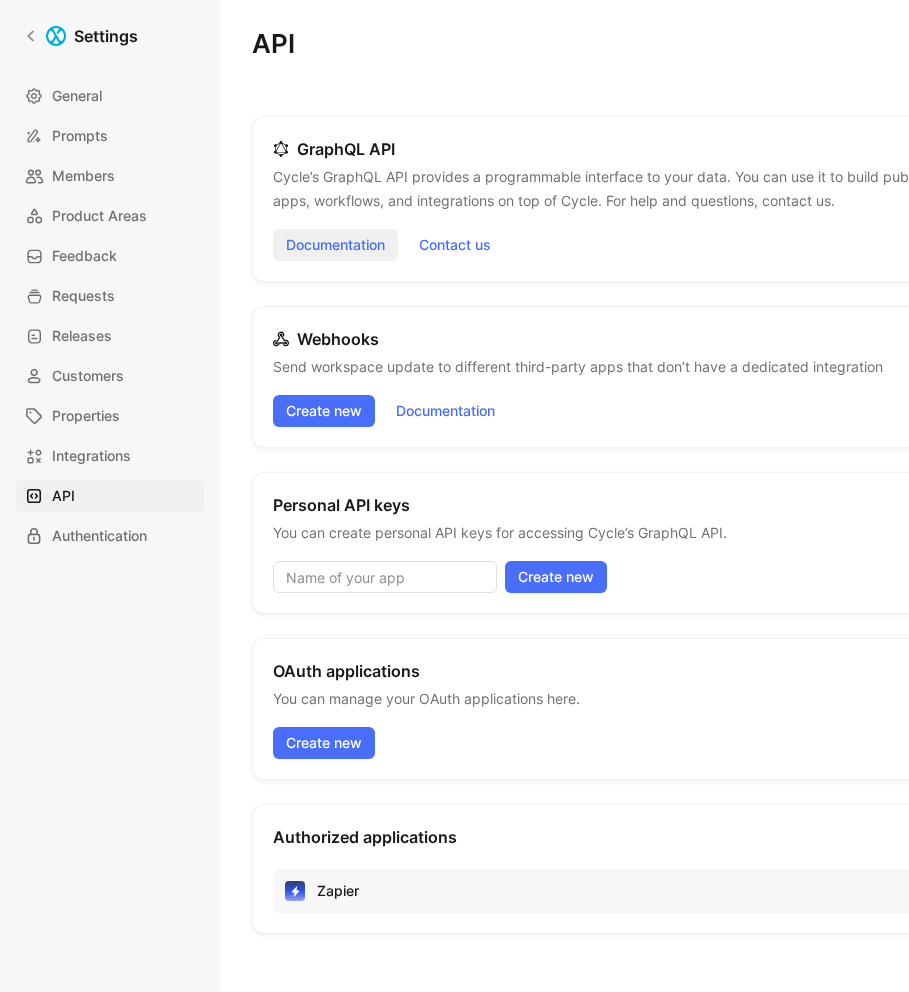 click on "Documentation" at bounding box center [335, 245] 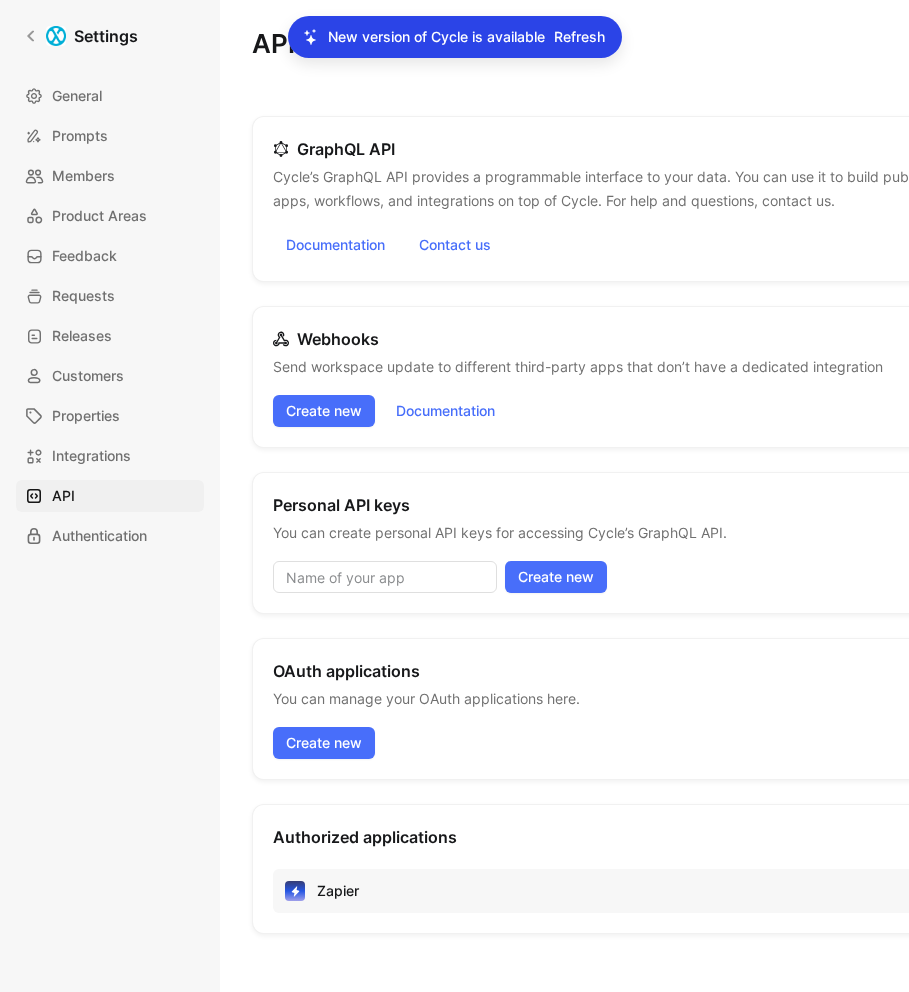 click on "Personal API keys You can create personal API keys for accessing Cycle’s GraphQL API. Create new" at bounding box center (642, 543) 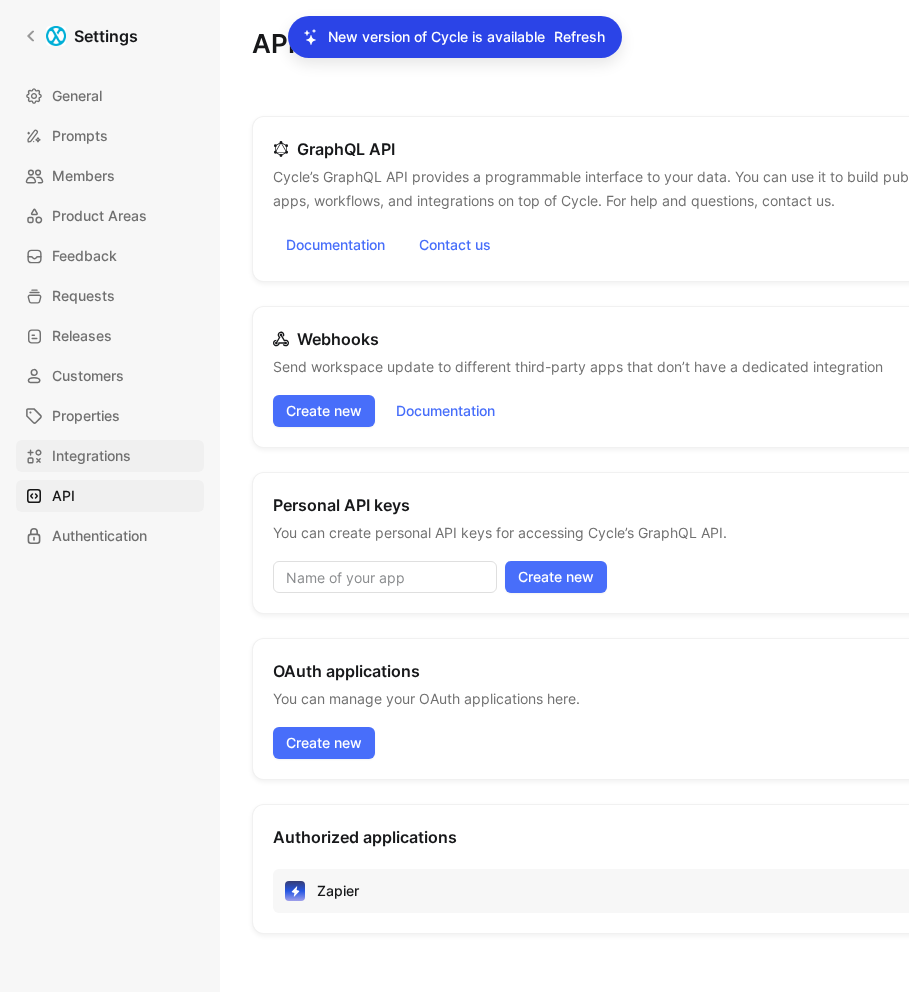 click on "Integrations" at bounding box center [91, 456] 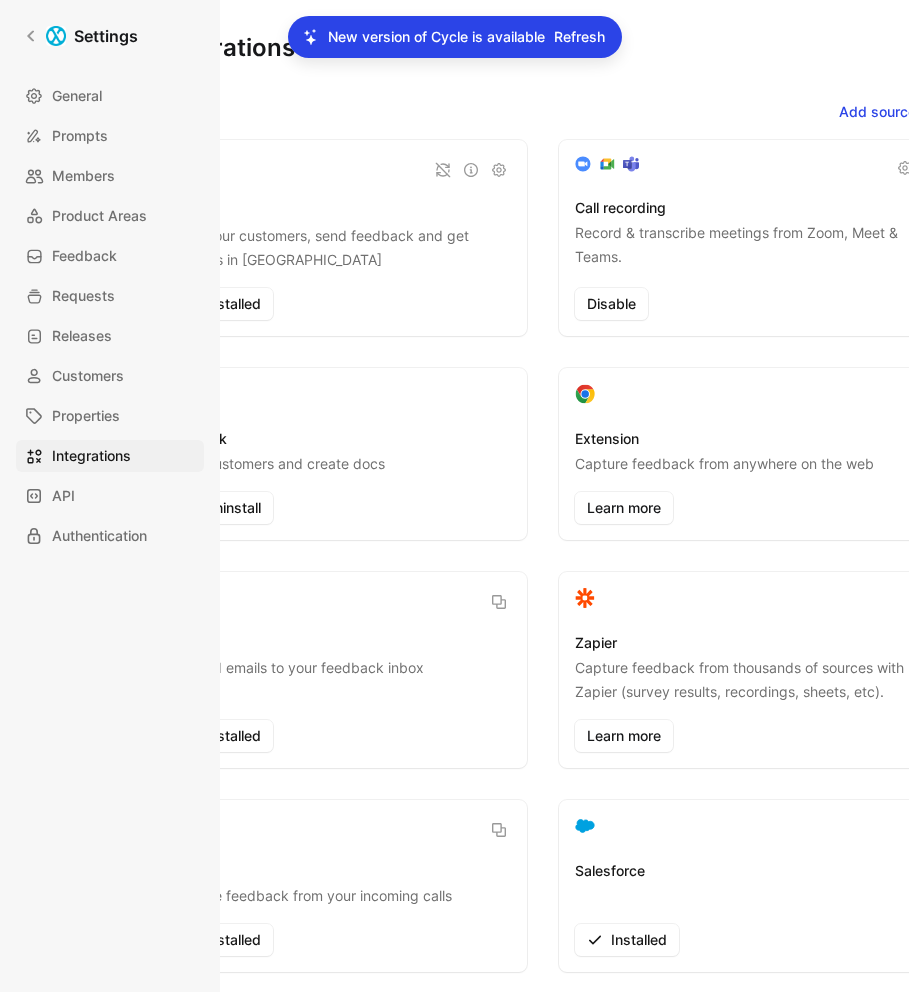 scroll, scrollTop: 0, scrollLeft: 155, axis: horizontal 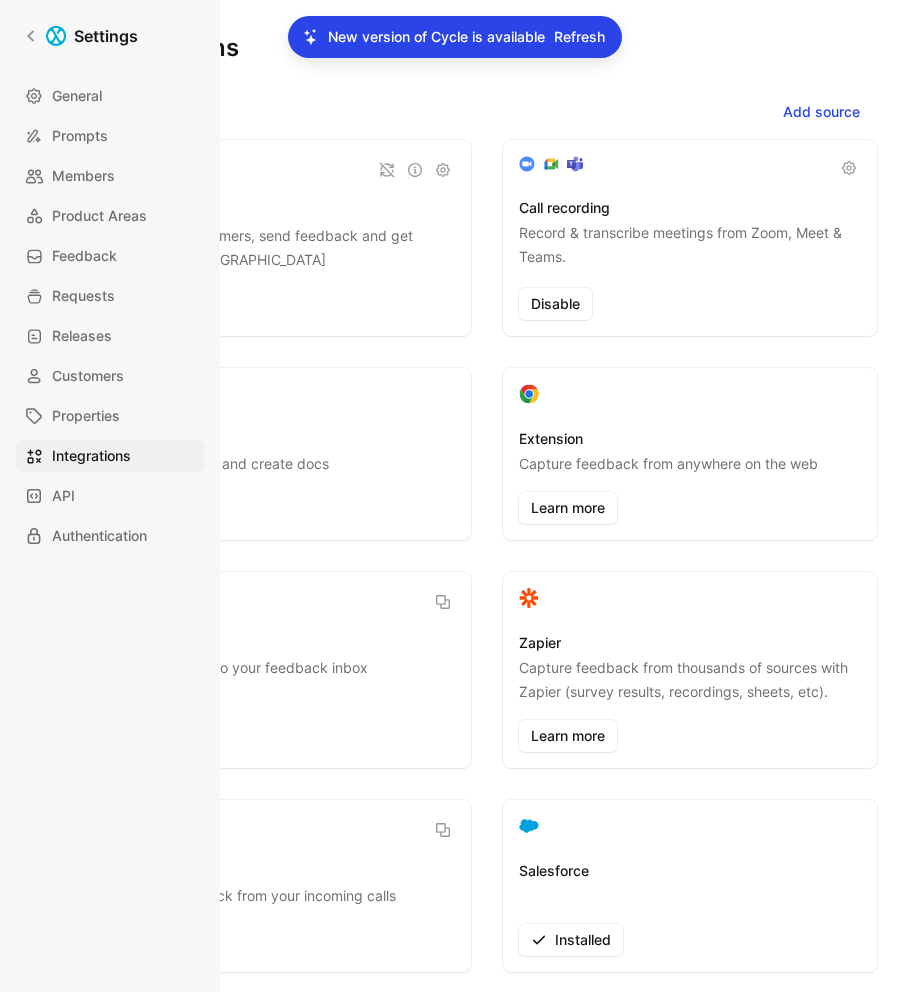 click at bounding box center [690, 829] 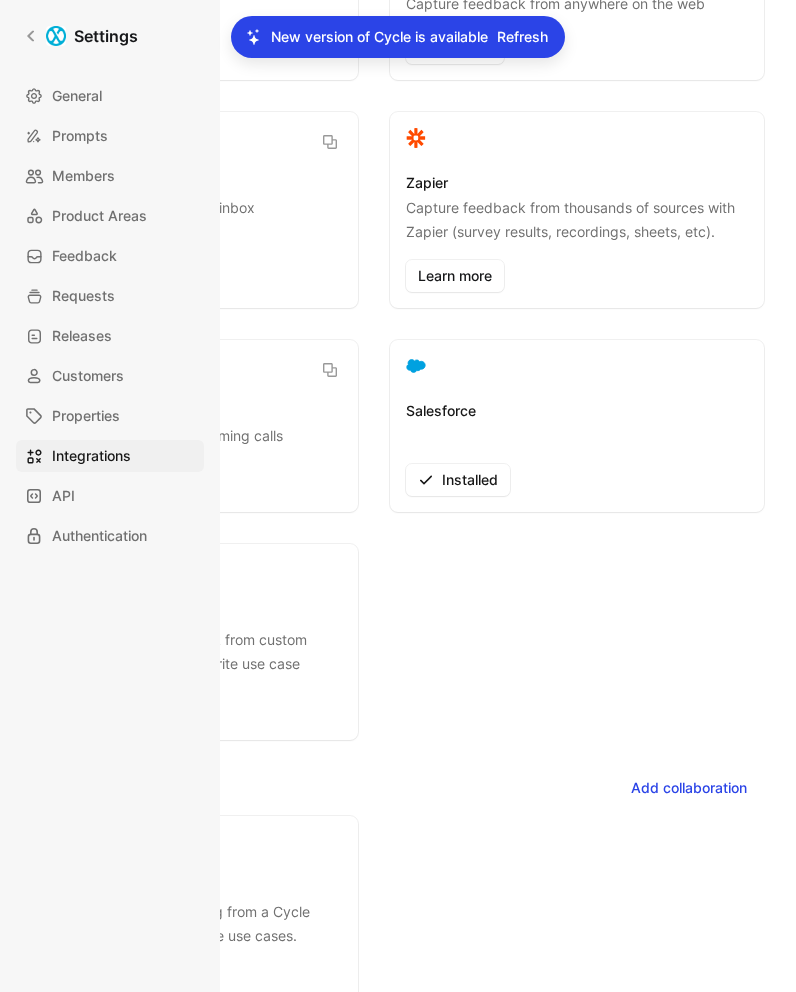 scroll, scrollTop: 460, scrollLeft: 262, axis: both 